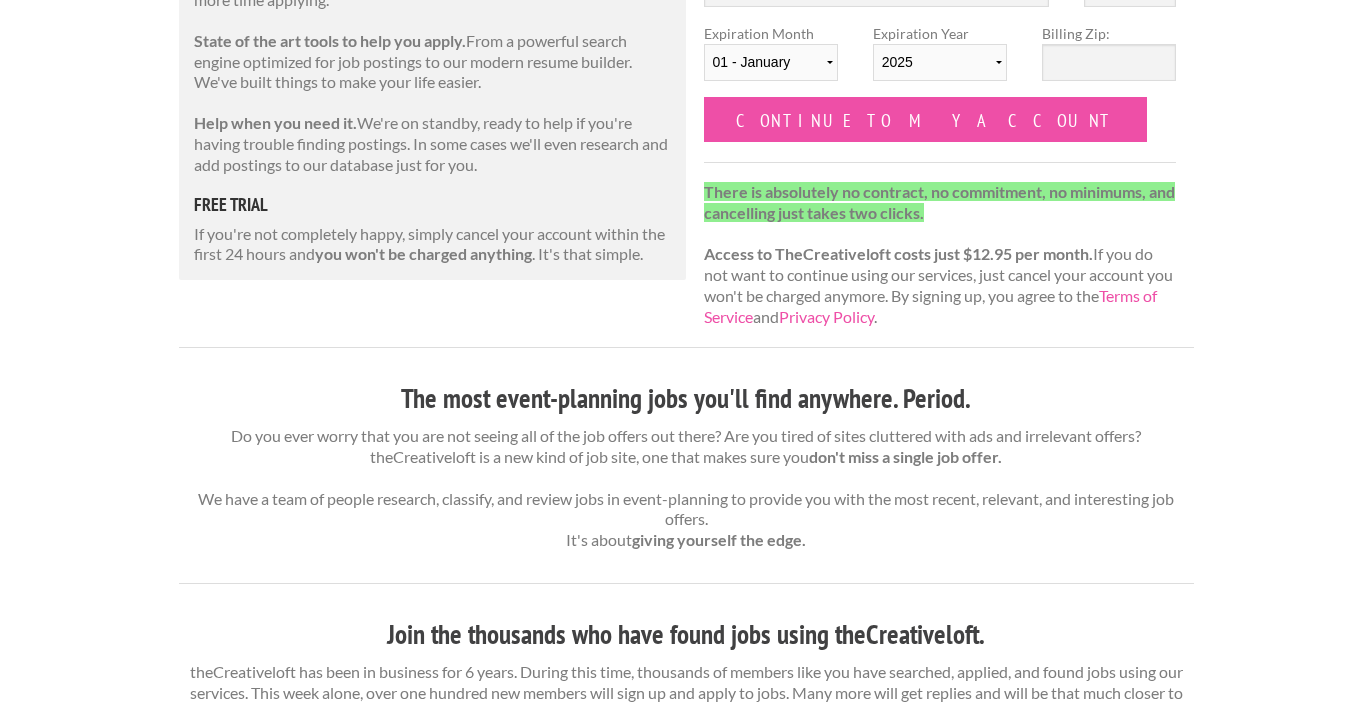 scroll, scrollTop: 0, scrollLeft: 0, axis: both 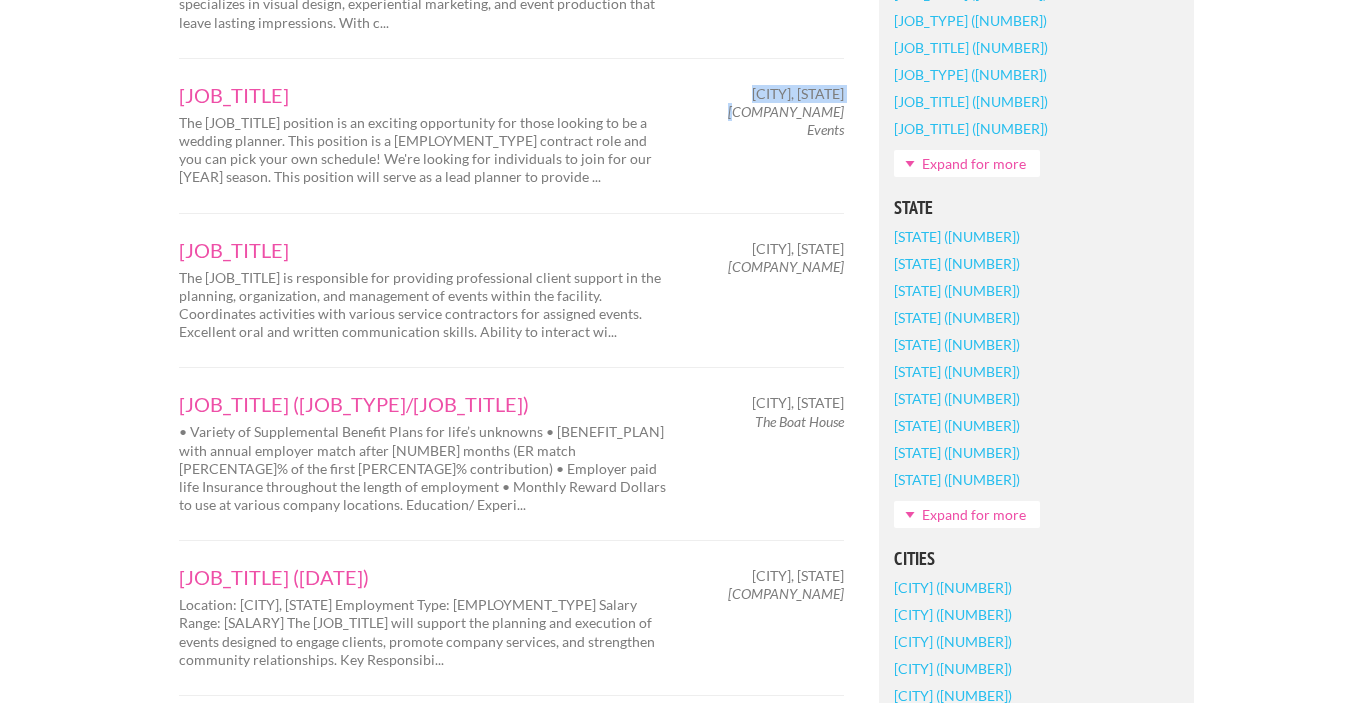 drag, startPoint x: 846, startPoint y: 113, endPoint x: 749, endPoint y: 110, distance: 97.04638 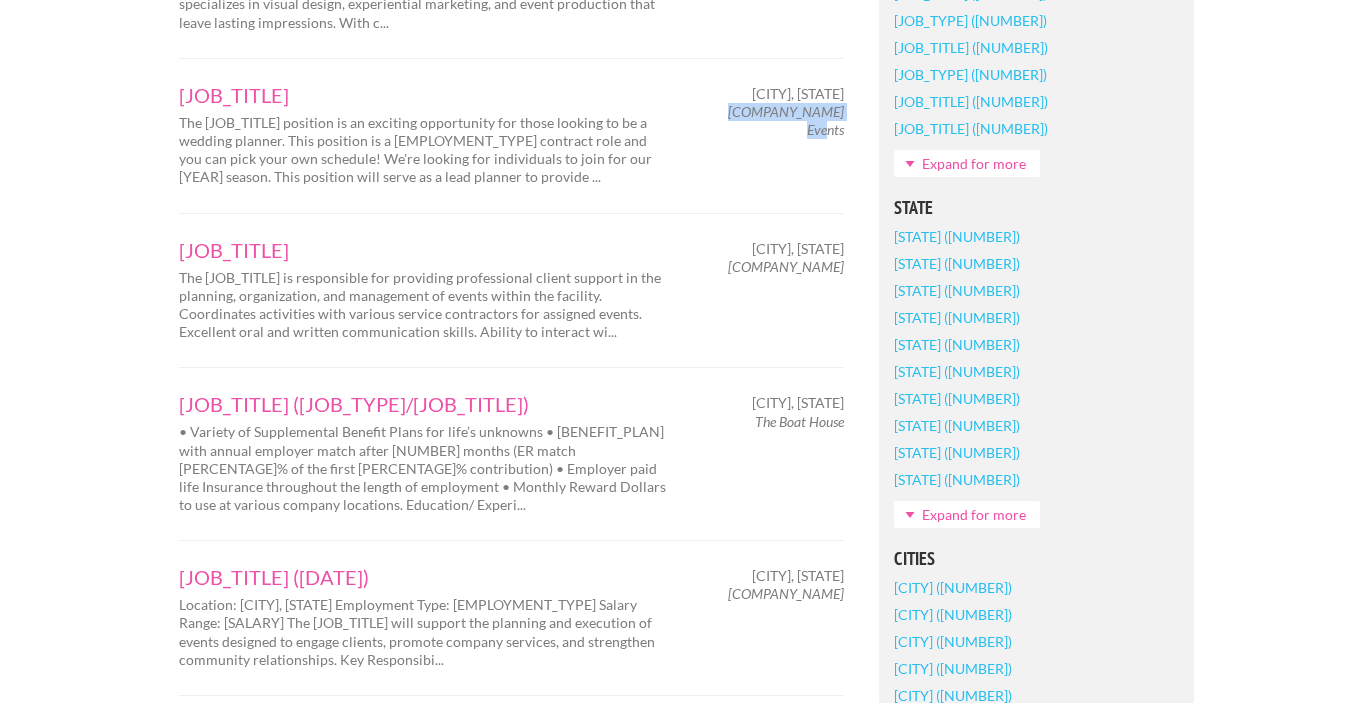 drag, startPoint x: 741, startPoint y: 115, endPoint x: 842, endPoint y: 118, distance: 101.04455 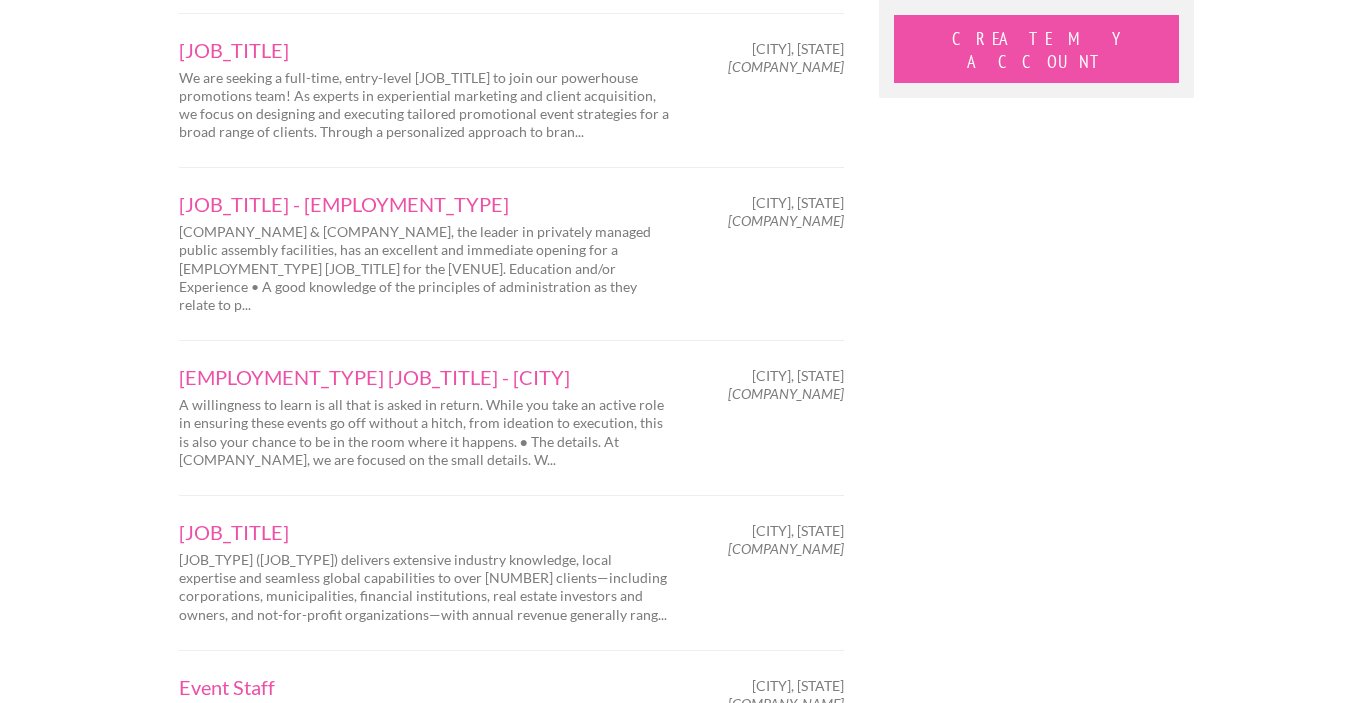 scroll, scrollTop: 2107, scrollLeft: 0, axis: vertical 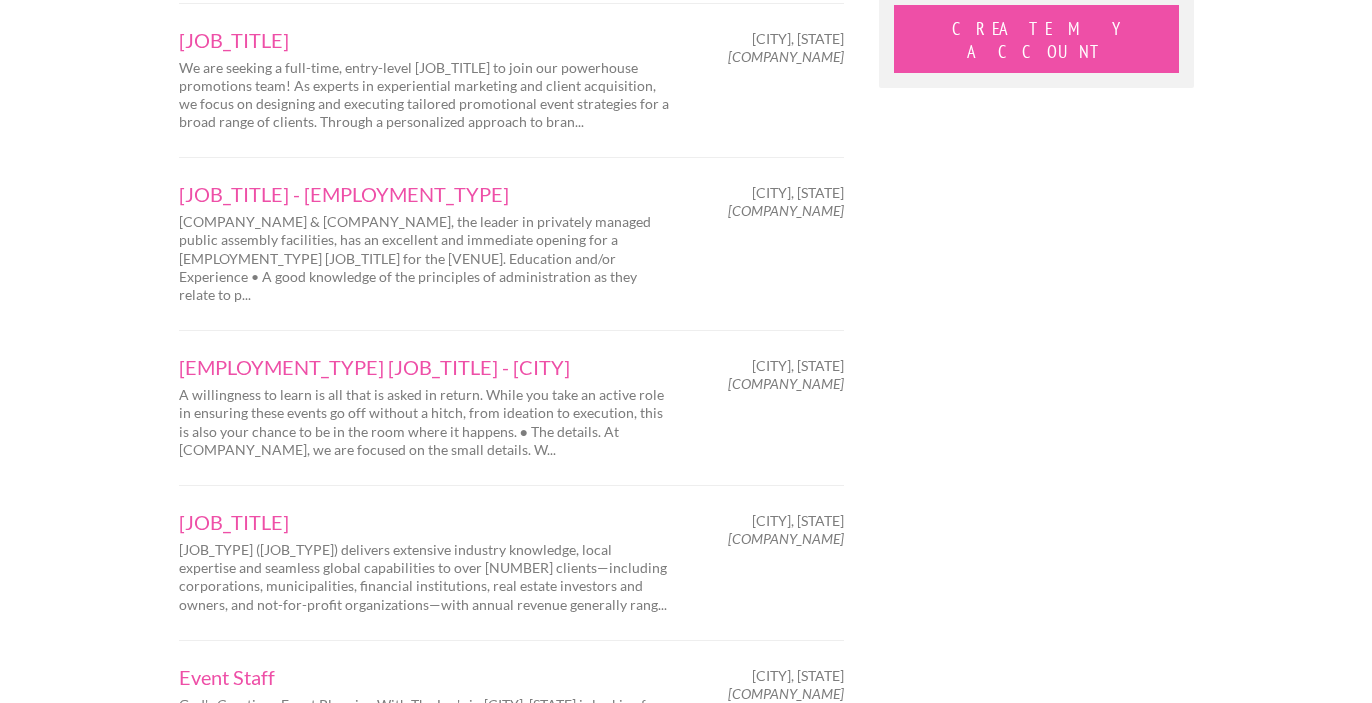 drag, startPoint x: 843, startPoint y: 77, endPoint x: 726, endPoint y: 55, distance: 119.05041 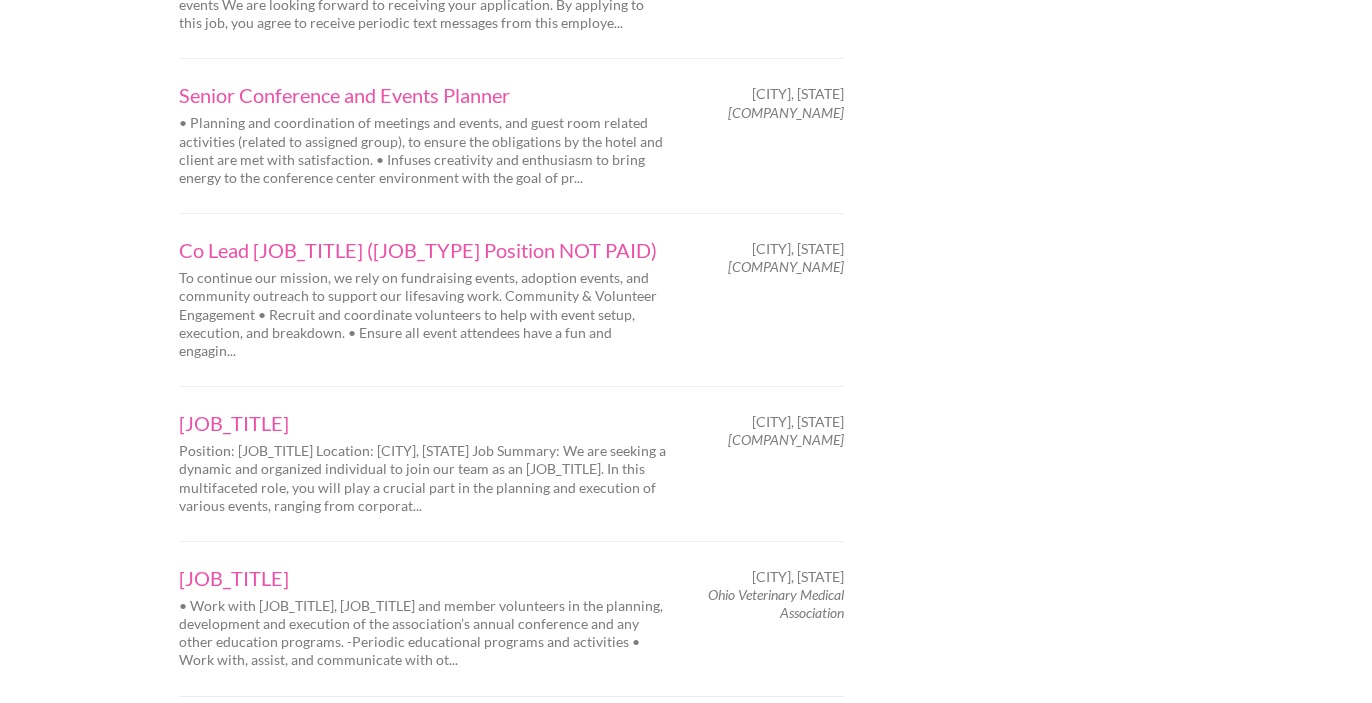 scroll, scrollTop: 2848, scrollLeft: 0, axis: vertical 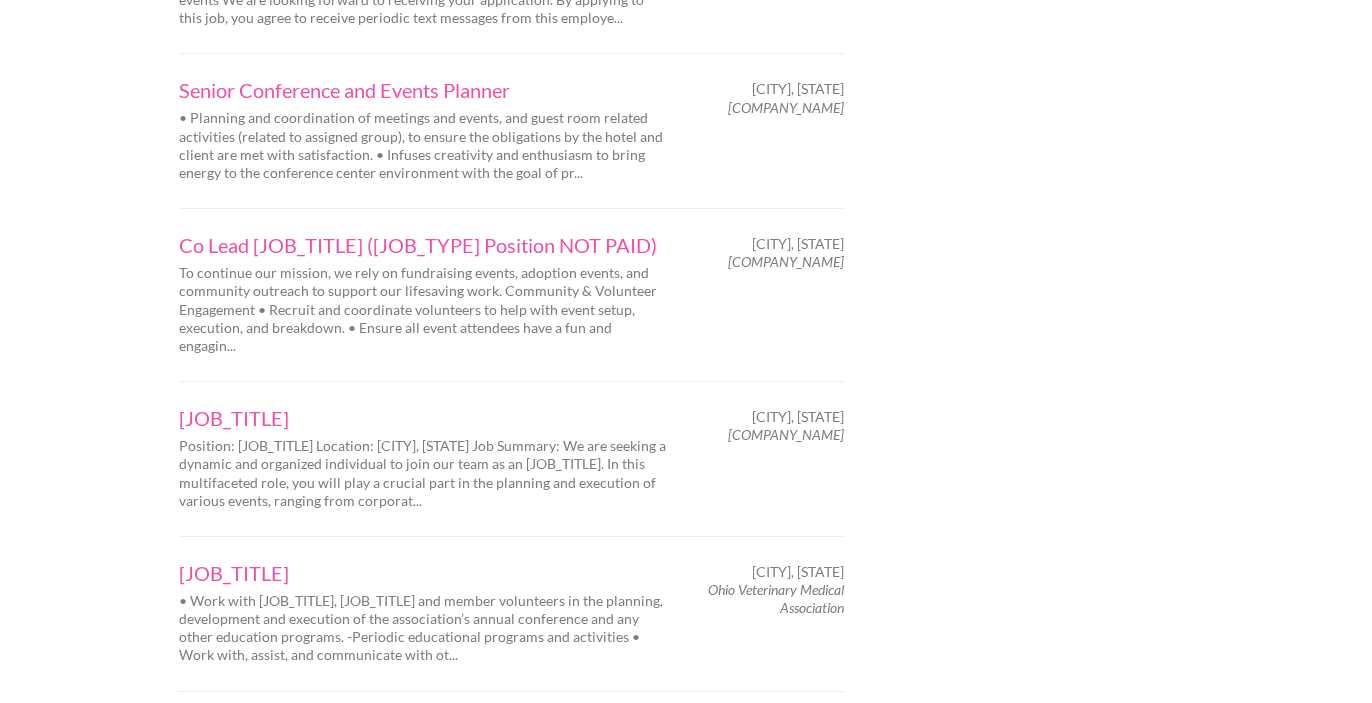 drag, startPoint x: 848, startPoint y: 141, endPoint x: 788, endPoint y: 141, distance: 60 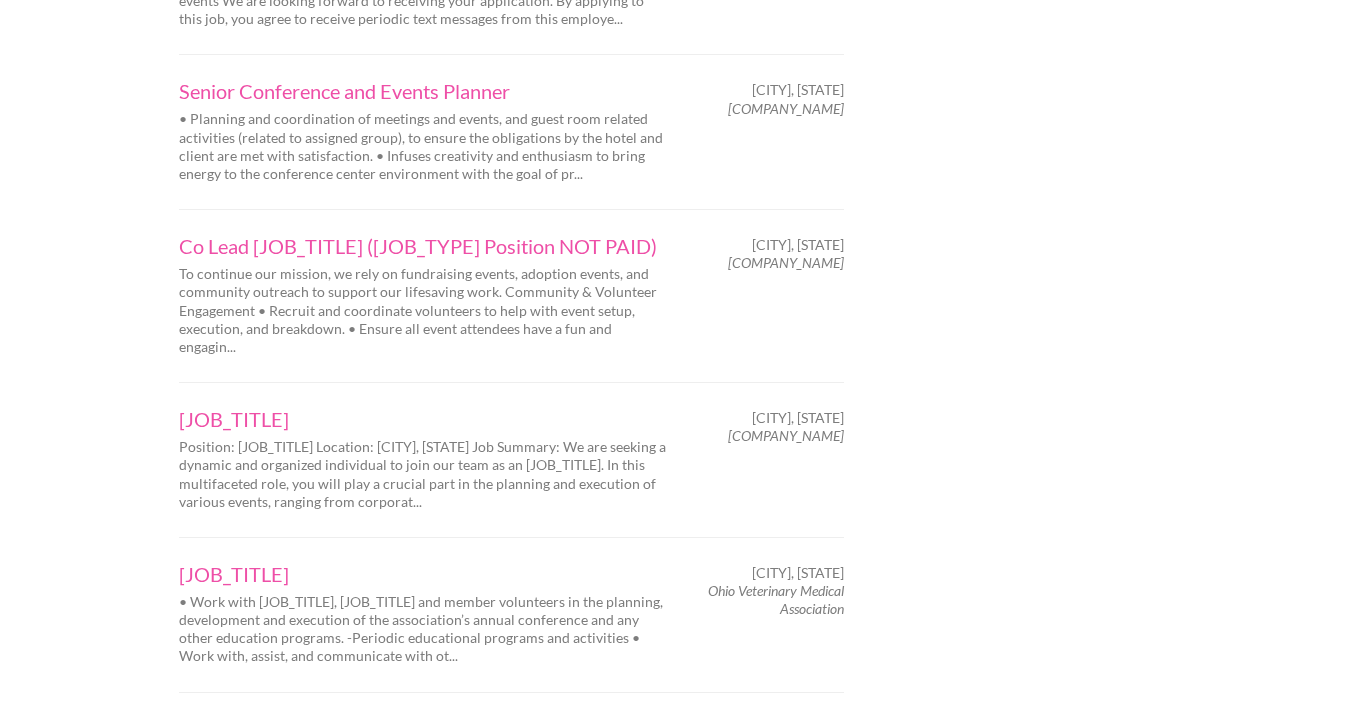 click on "Columbus Hospitality Management" at bounding box center (786, 108) 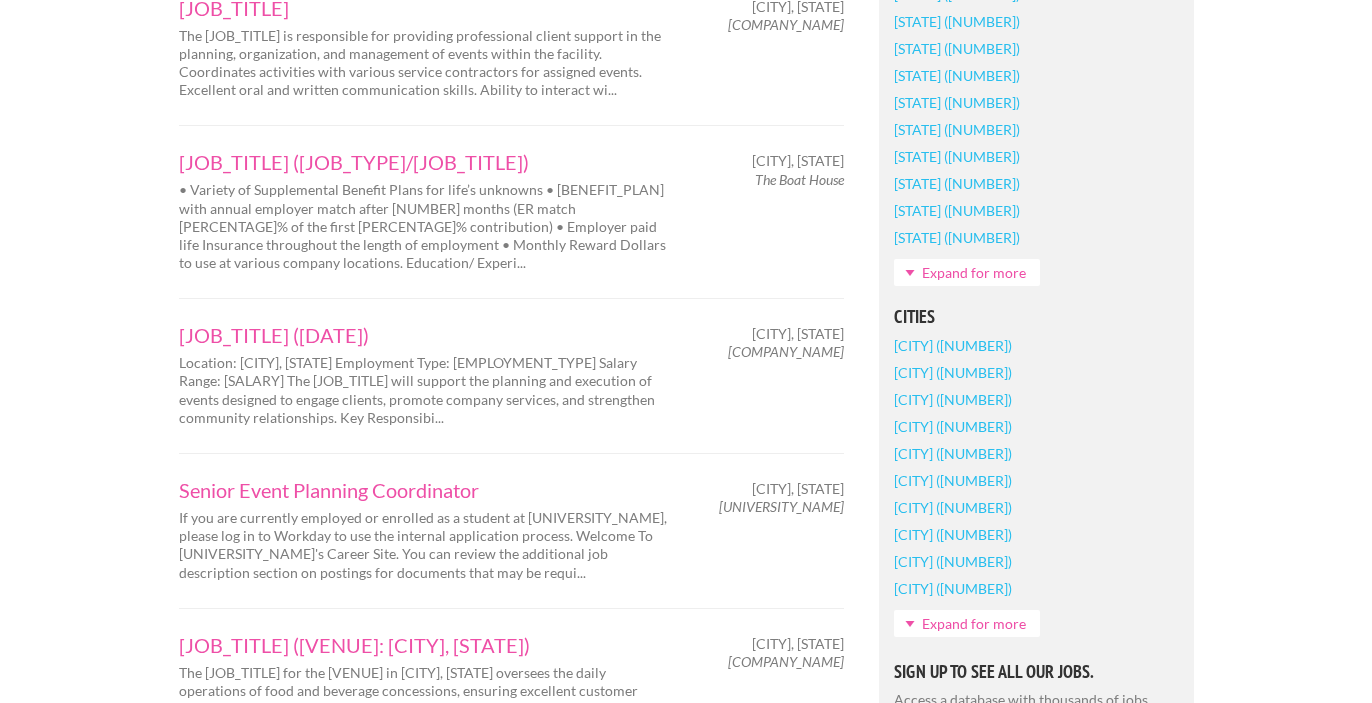 scroll, scrollTop: 1369, scrollLeft: 0, axis: vertical 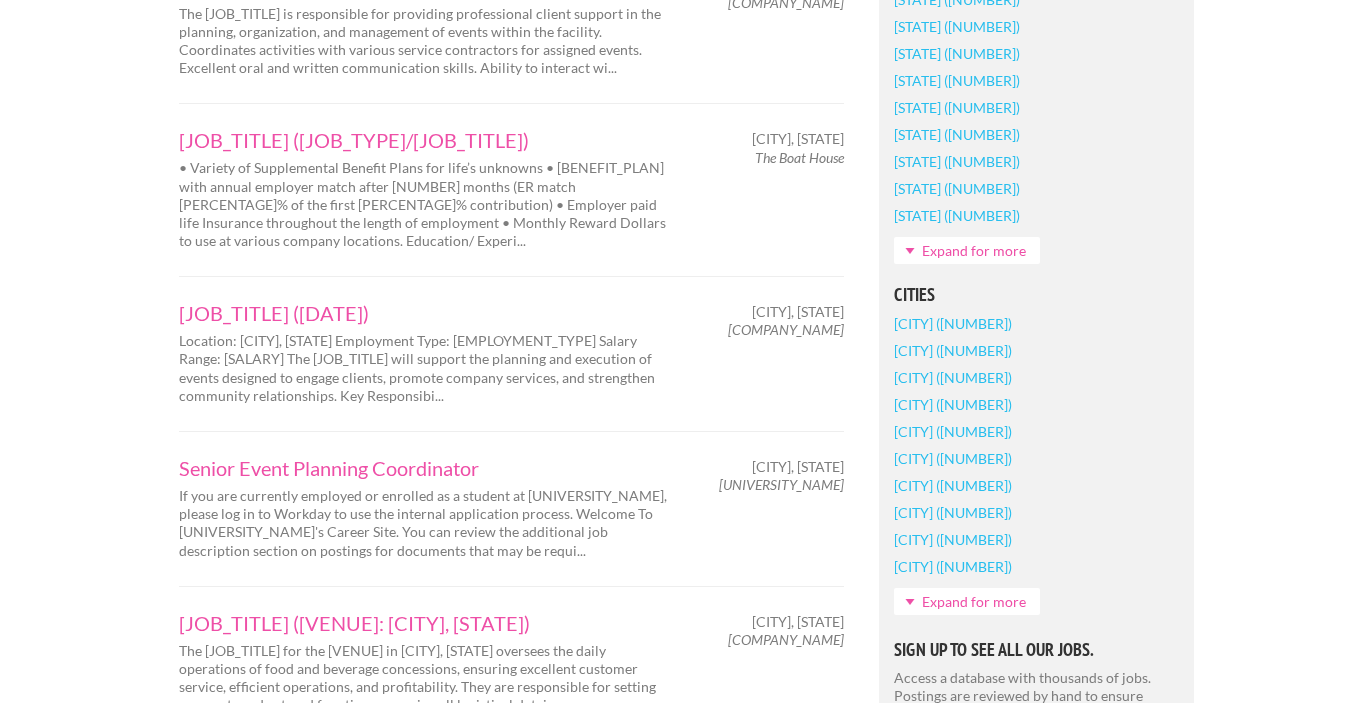 click on "Expand for more" at bounding box center [967, 601] 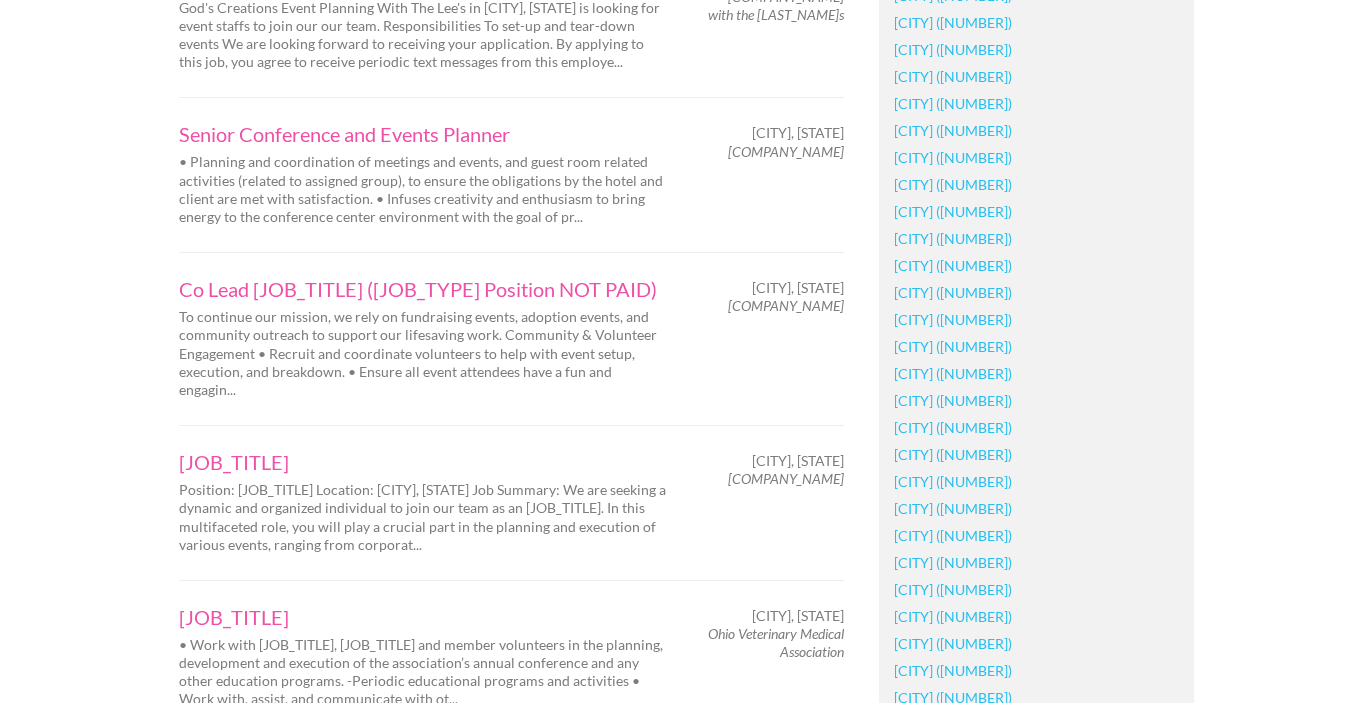 scroll, scrollTop: 2851, scrollLeft: 0, axis: vertical 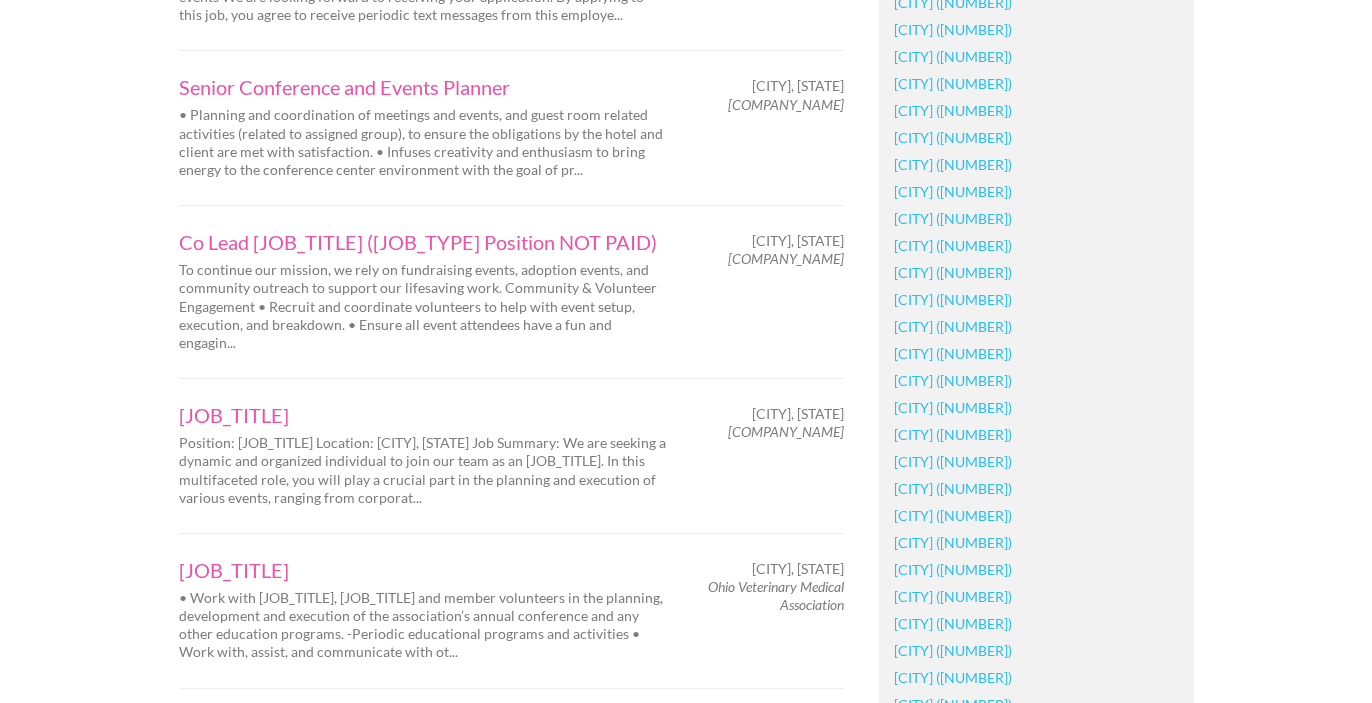 click on "[CITY] ([NUMBER])" at bounding box center (953, 569) 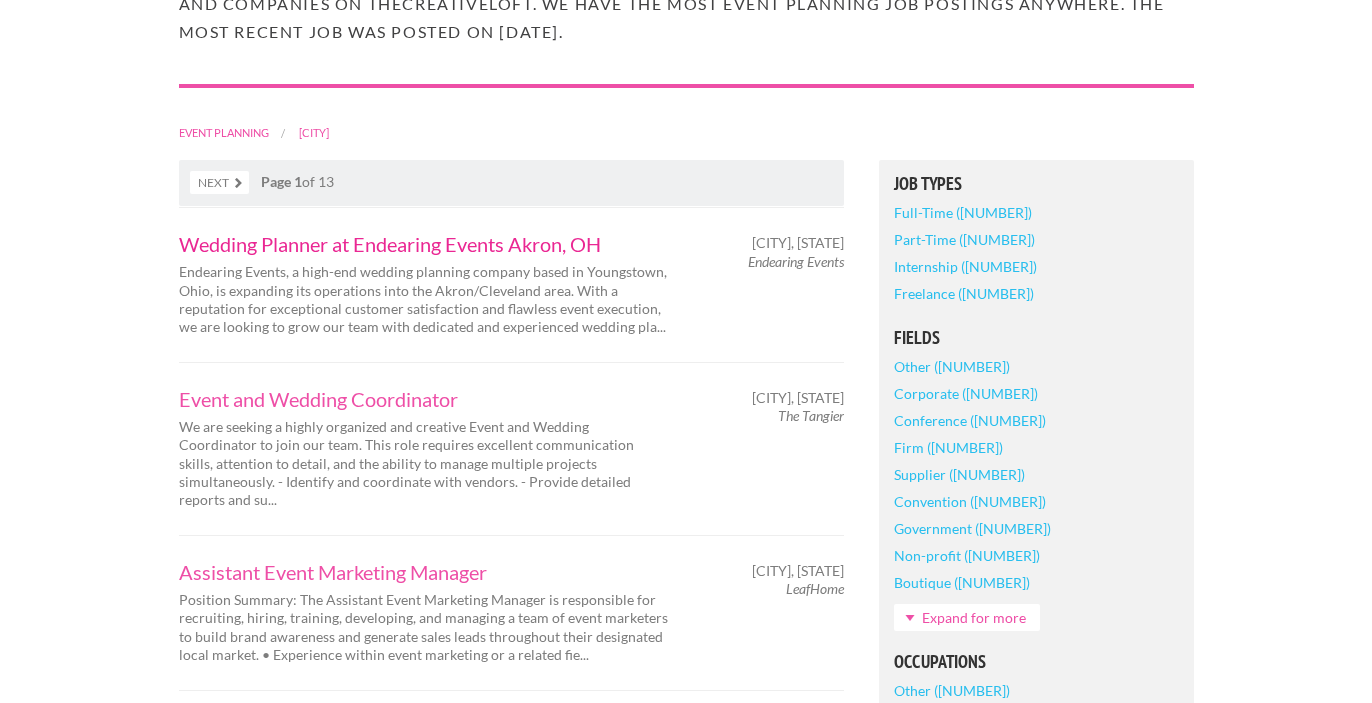 scroll, scrollTop: 302, scrollLeft: 0, axis: vertical 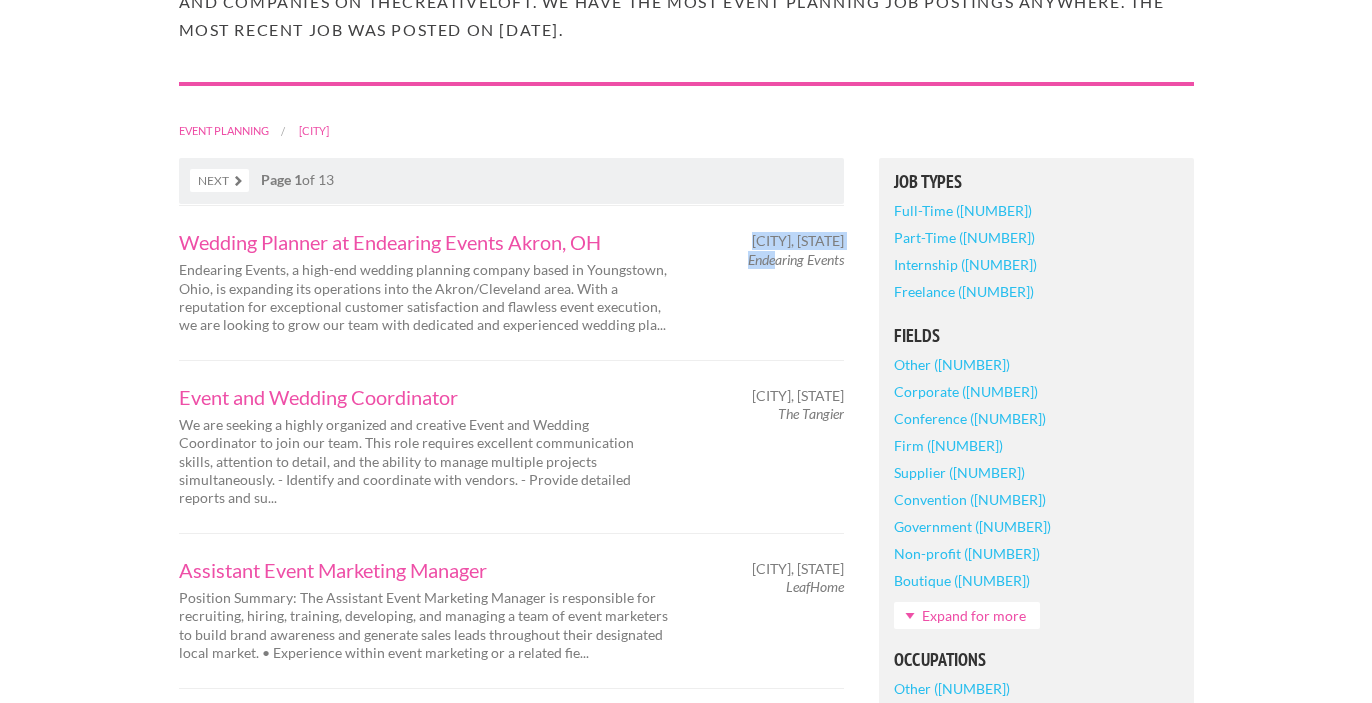 drag, startPoint x: 846, startPoint y: 260, endPoint x: 773, endPoint y: 257, distance: 73.061615 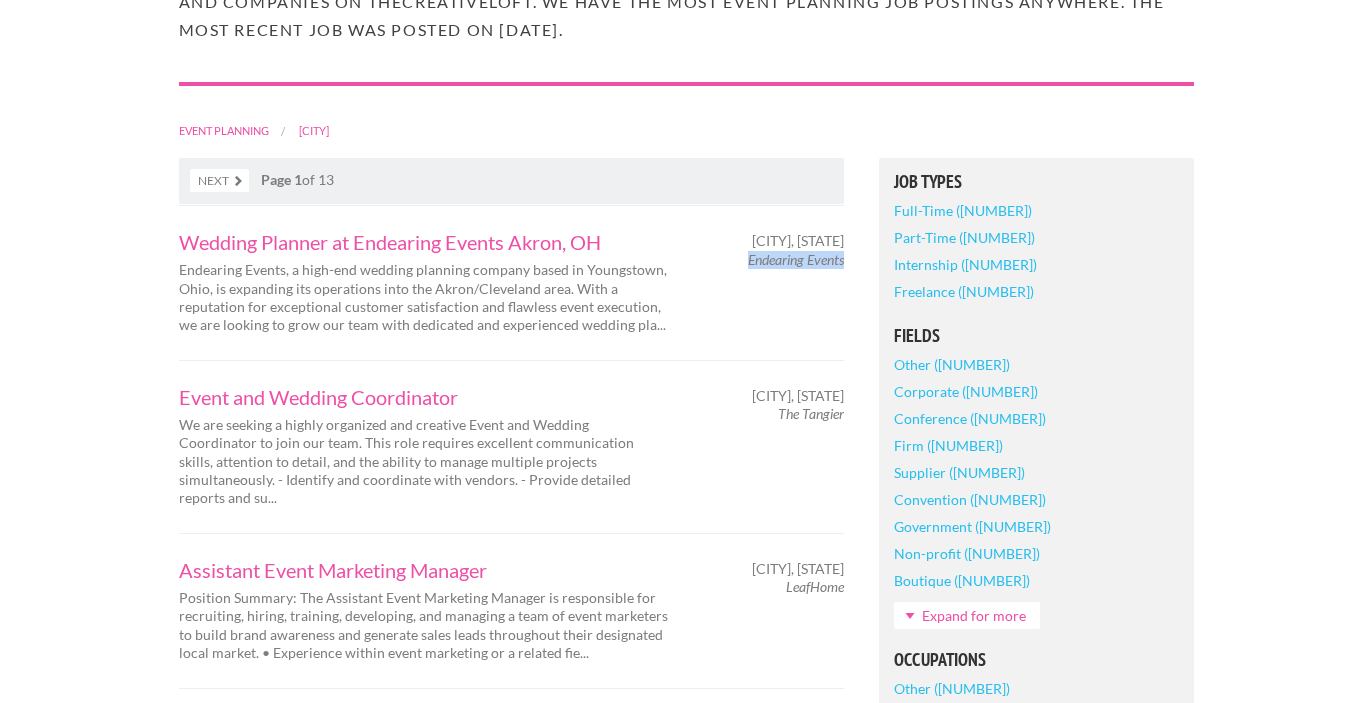 drag, startPoint x: 841, startPoint y: 262, endPoint x: 747, endPoint y: 262, distance: 94 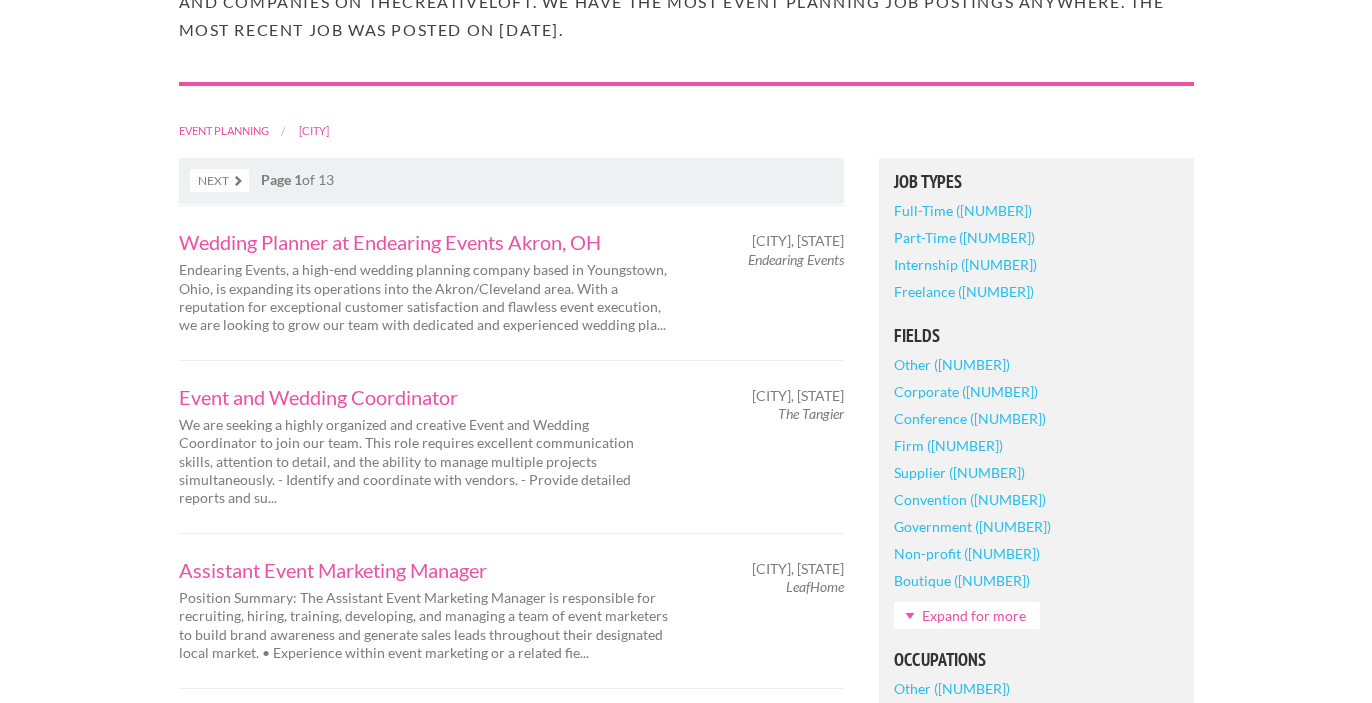 click on "Event and Wedding Coordinator
We are seeking a highly organized and creative Event and Wedding Coordinator to join our team. This role requires excellent communication skills, attention to detail, and the ability to manage multiple projects simultaneously. - Identify and coordinate with vendors. - Provide detailed reports and su...
[CITY], [STATE]
The Tangier" at bounding box center [511, 447] 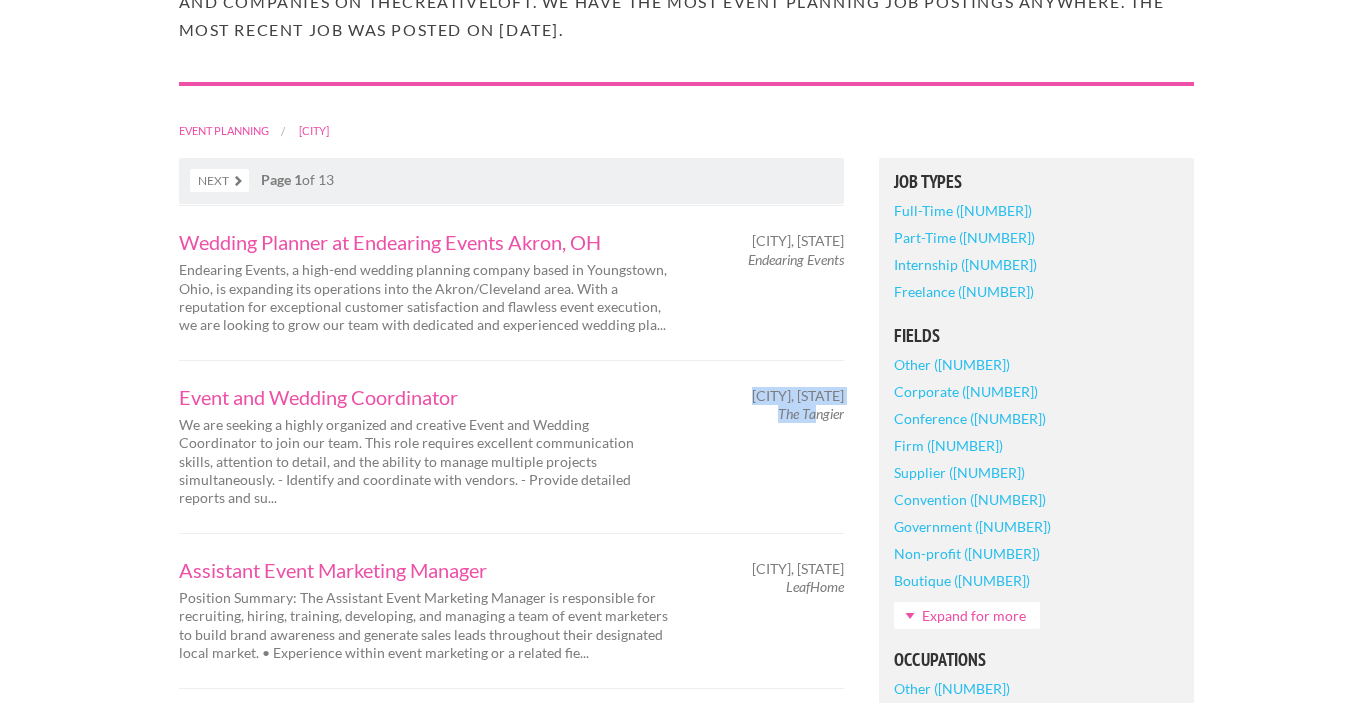 drag, startPoint x: 844, startPoint y: 415, endPoint x: 816, endPoint y: 416, distance: 28.01785 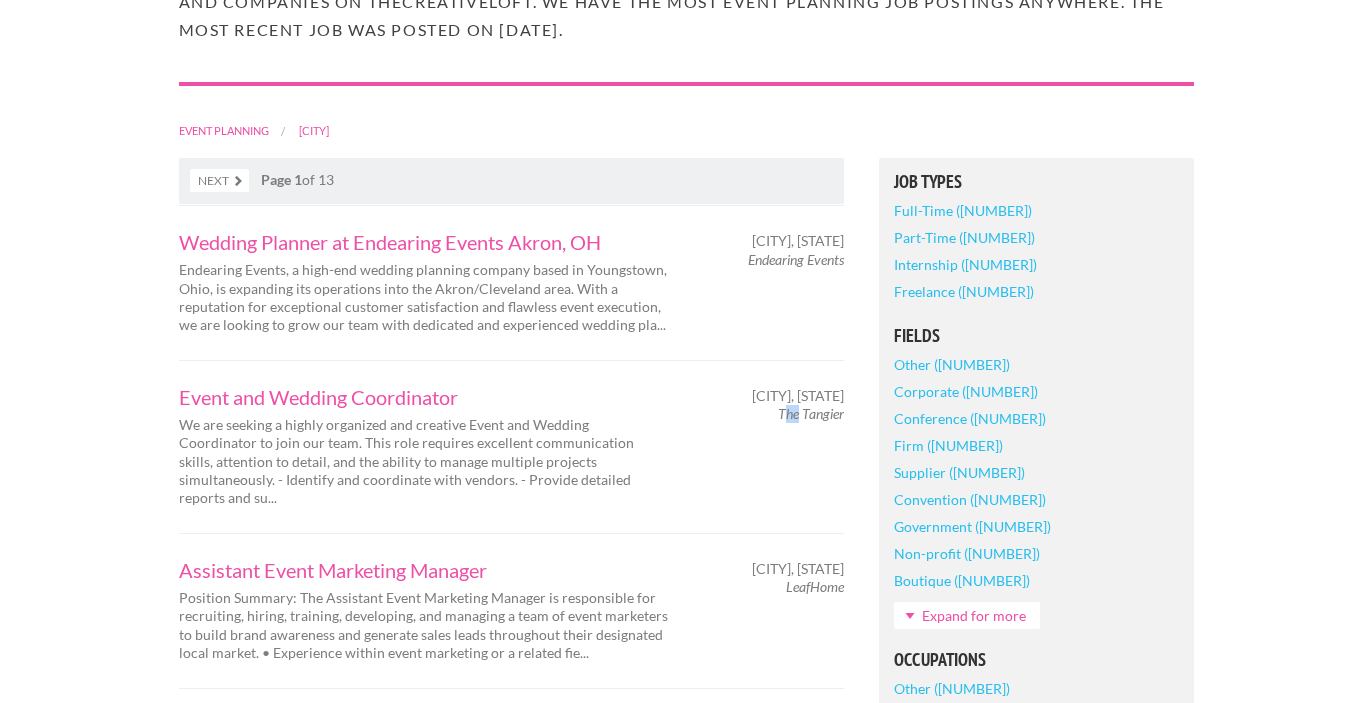 drag, startPoint x: 785, startPoint y: 413, endPoint x: 798, endPoint y: 416, distance: 13.341664 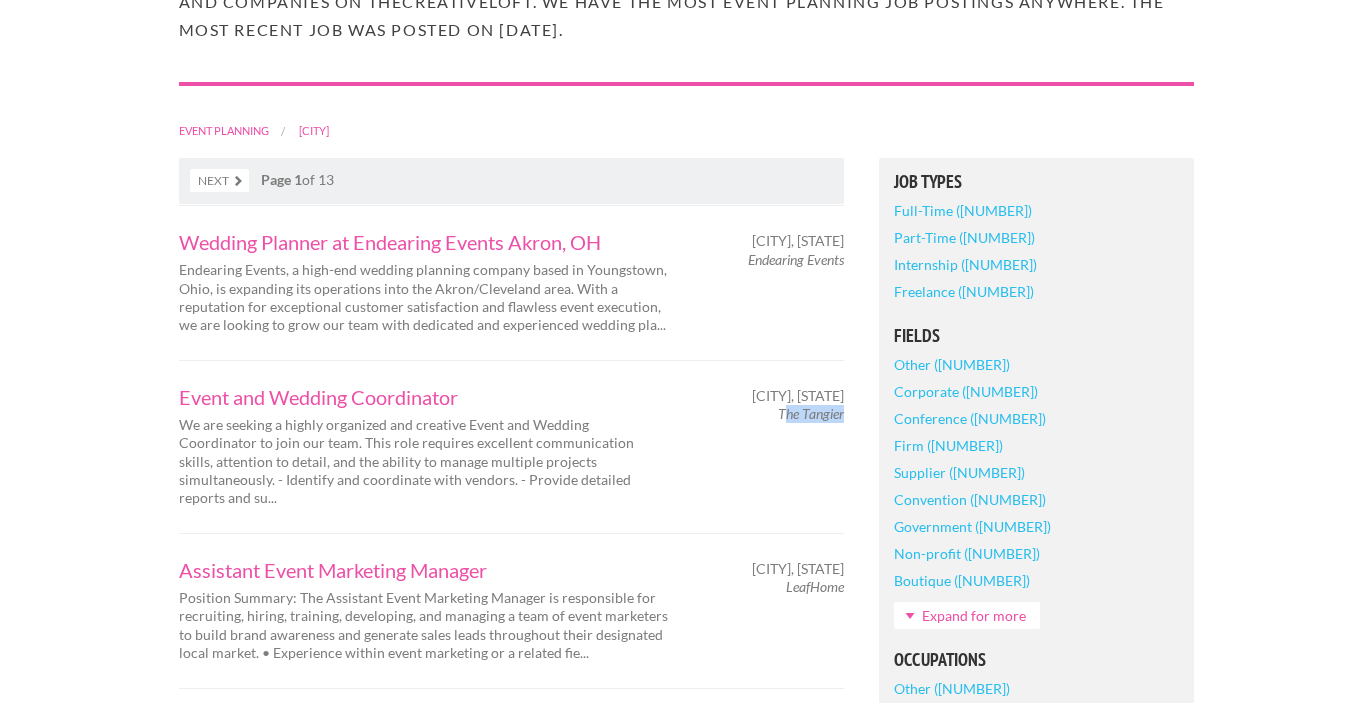drag, startPoint x: 784, startPoint y: 414, endPoint x: 842, endPoint y: 421, distance: 58.420887 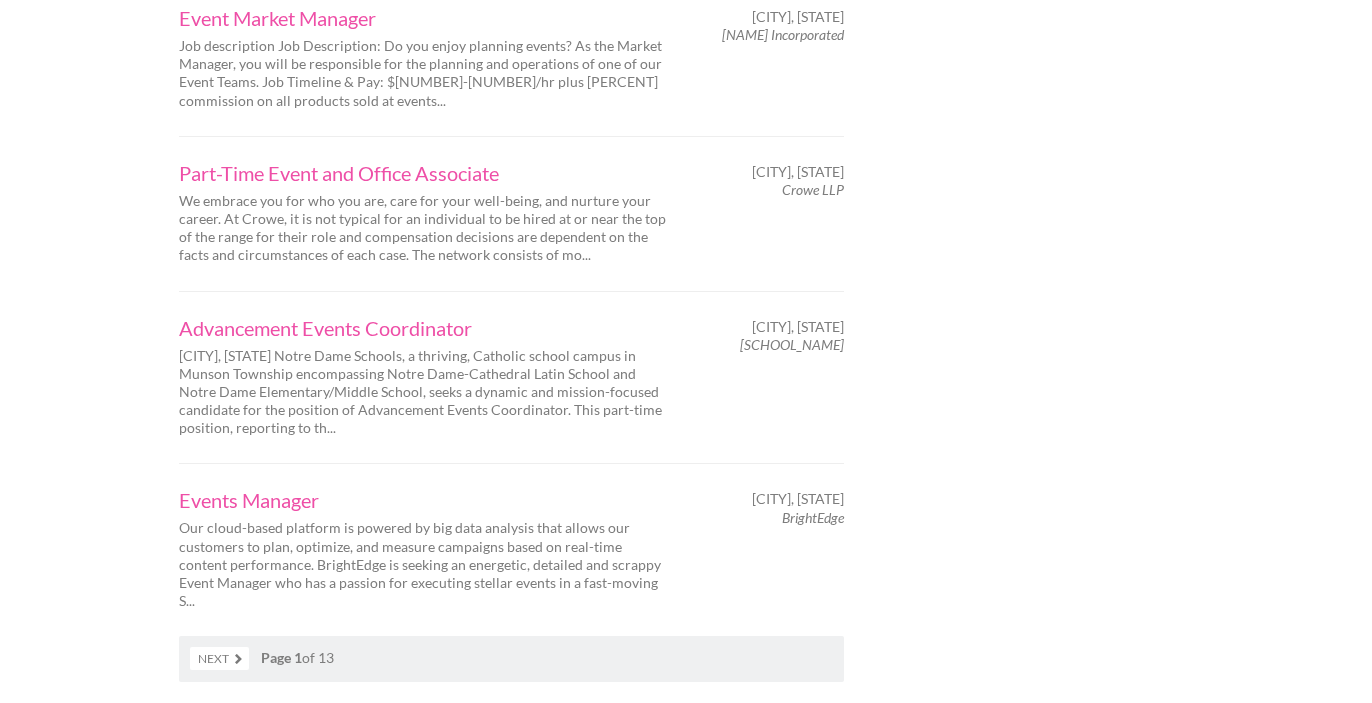 scroll, scrollTop: 3069, scrollLeft: 0, axis: vertical 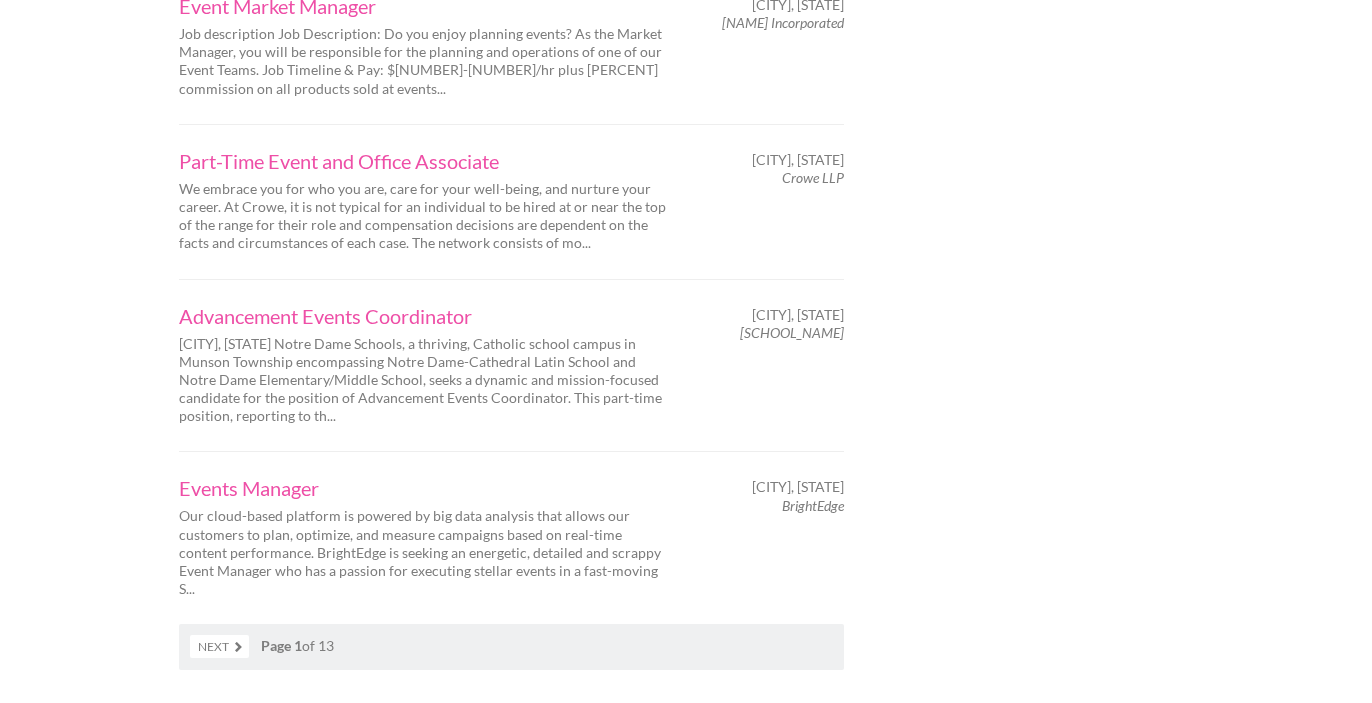 click on "Next" at bounding box center [219, 646] 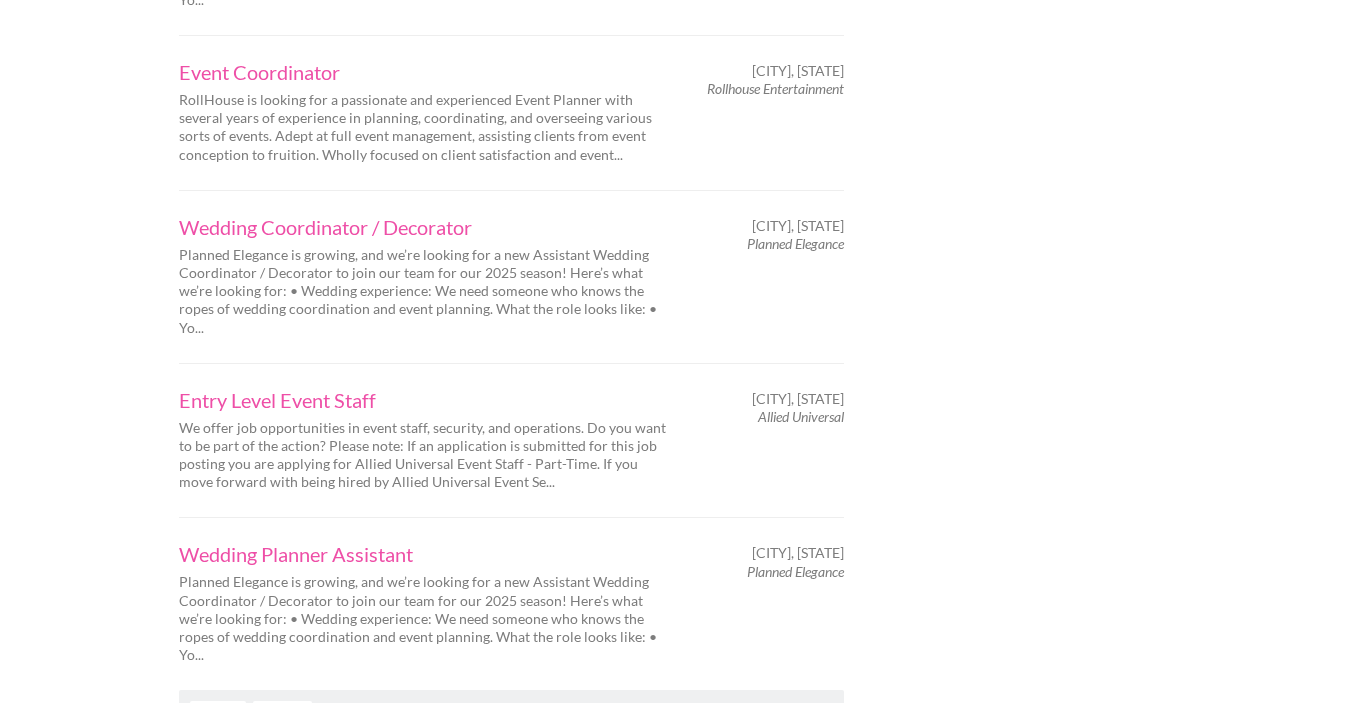 scroll, scrollTop: 3031, scrollLeft: 0, axis: vertical 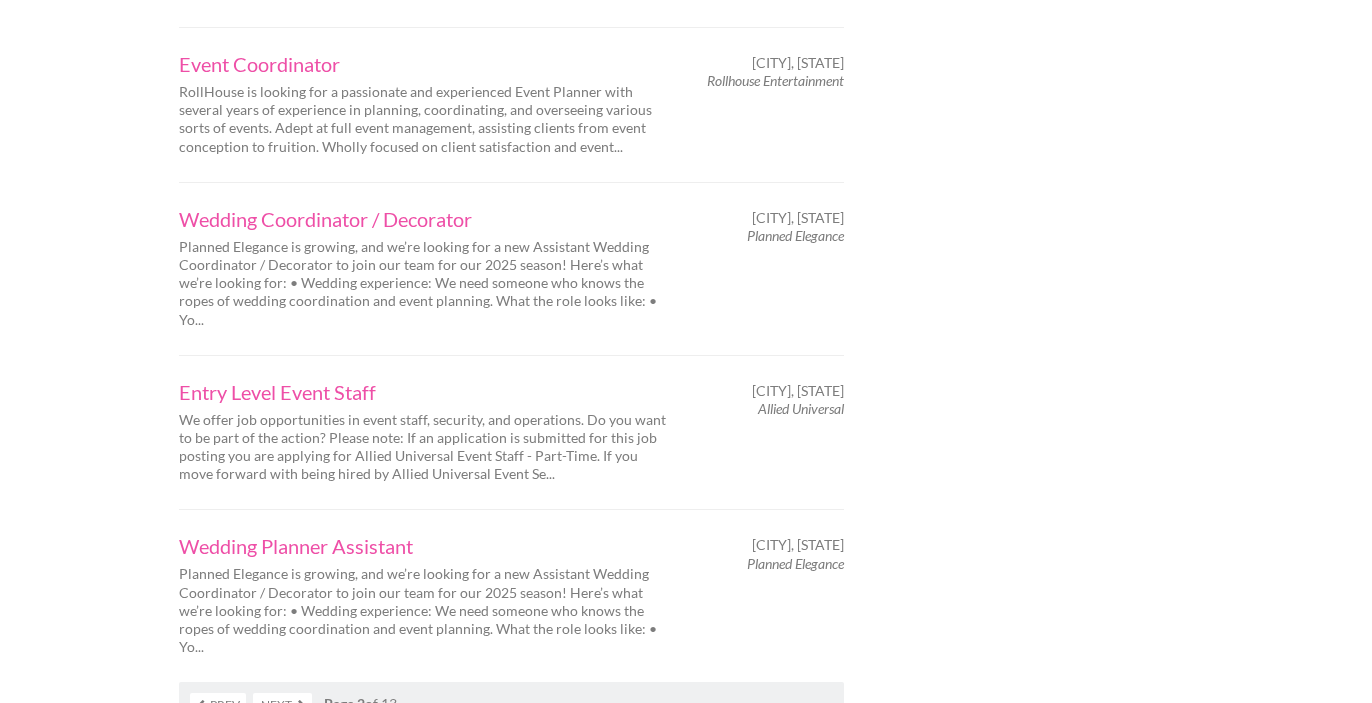 click on "Next" at bounding box center (282, 704) 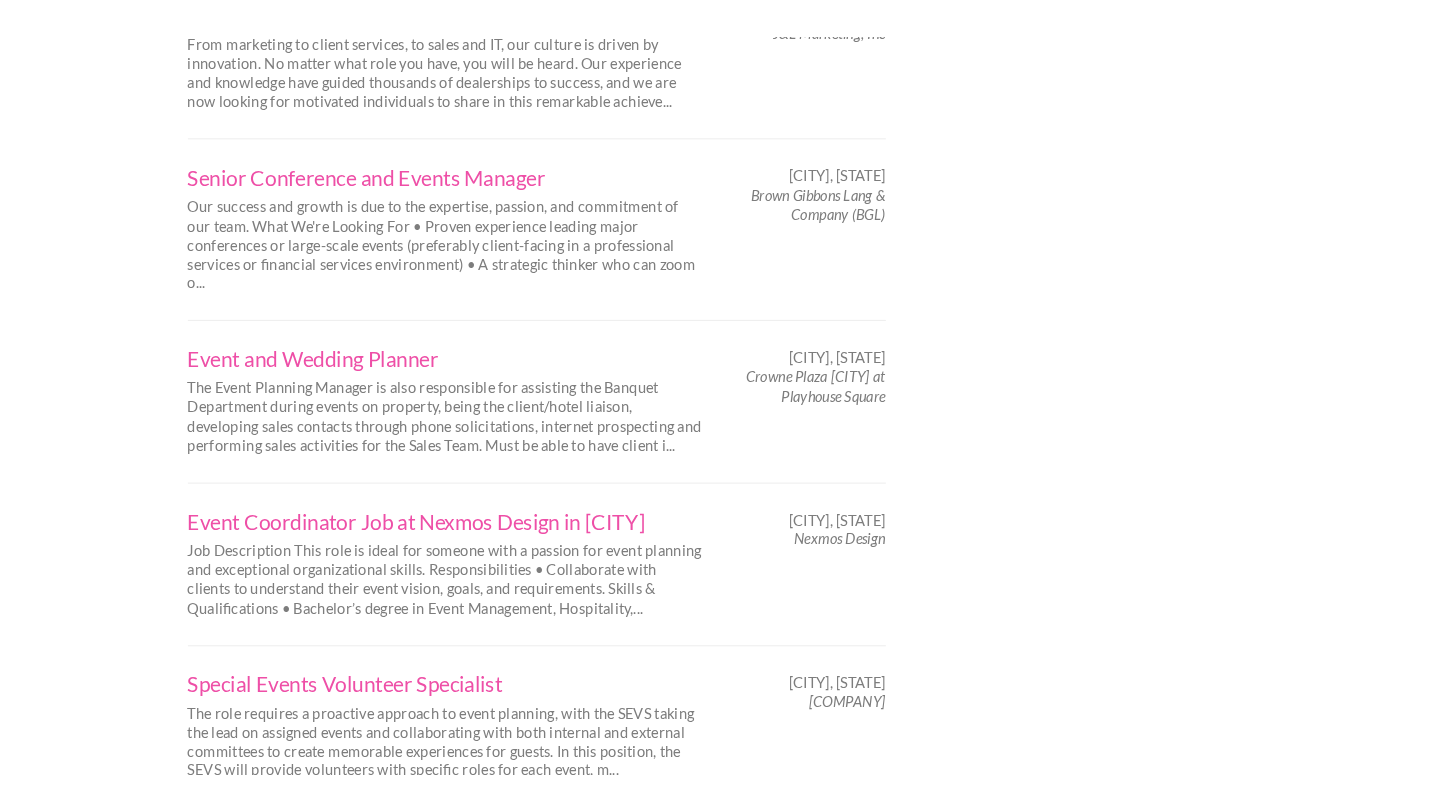 scroll, scrollTop: 2617, scrollLeft: 0, axis: vertical 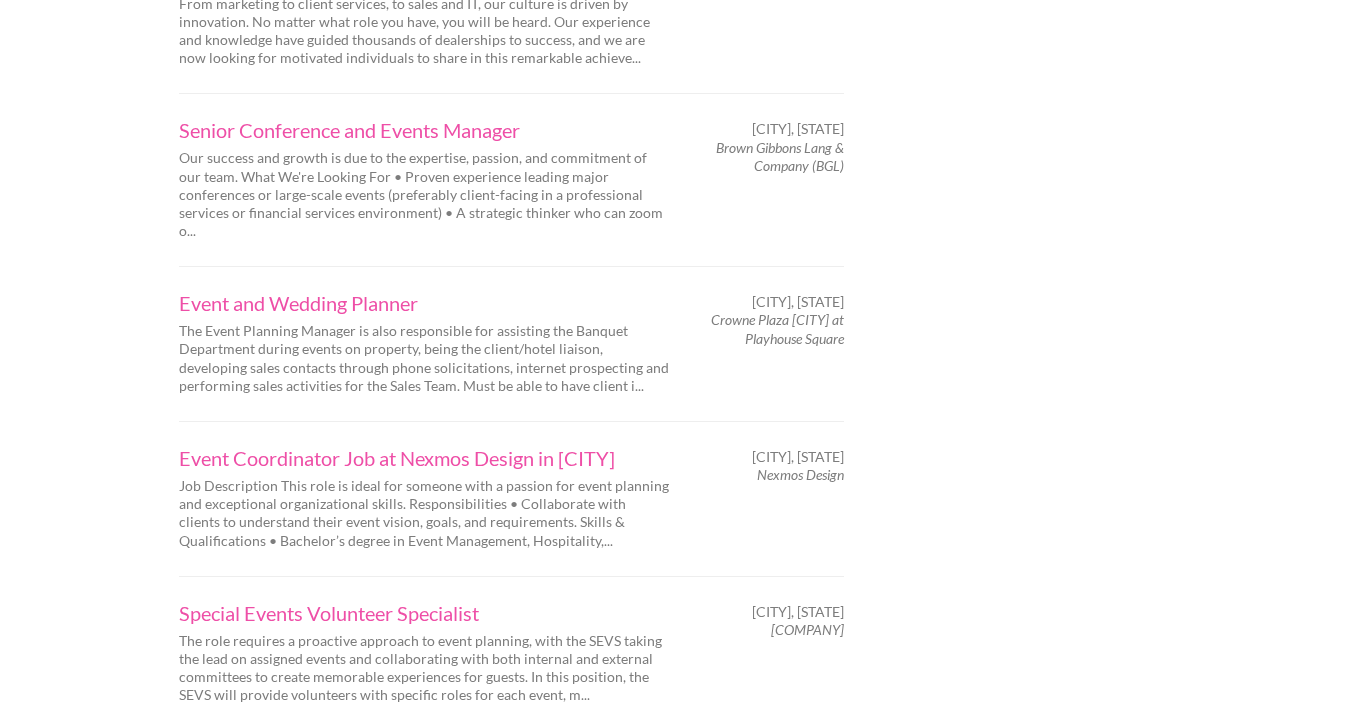 drag, startPoint x: 842, startPoint y: 324, endPoint x: 710, endPoint y: 304, distance: 133.50656 